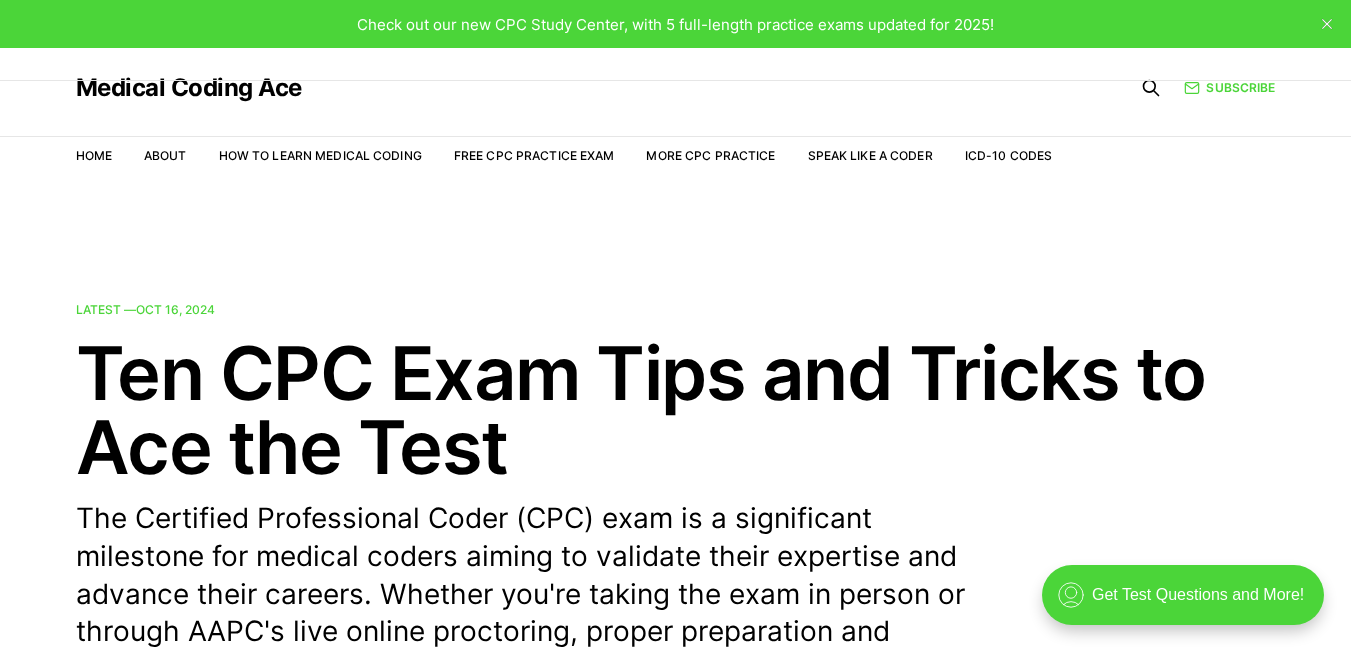 scroll, scrollTop: 0, scrollLeft: 0, axis: both 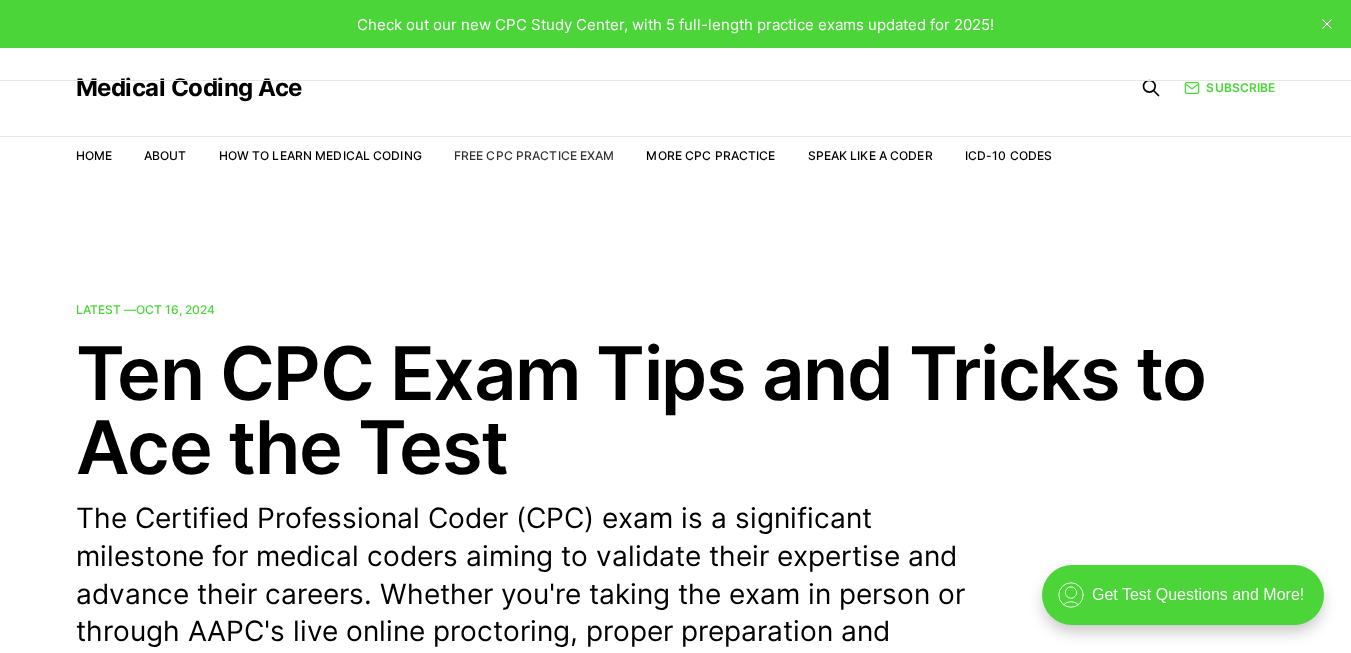 click on "Free CPC Practice Exam" at bounding box center [534, 155] 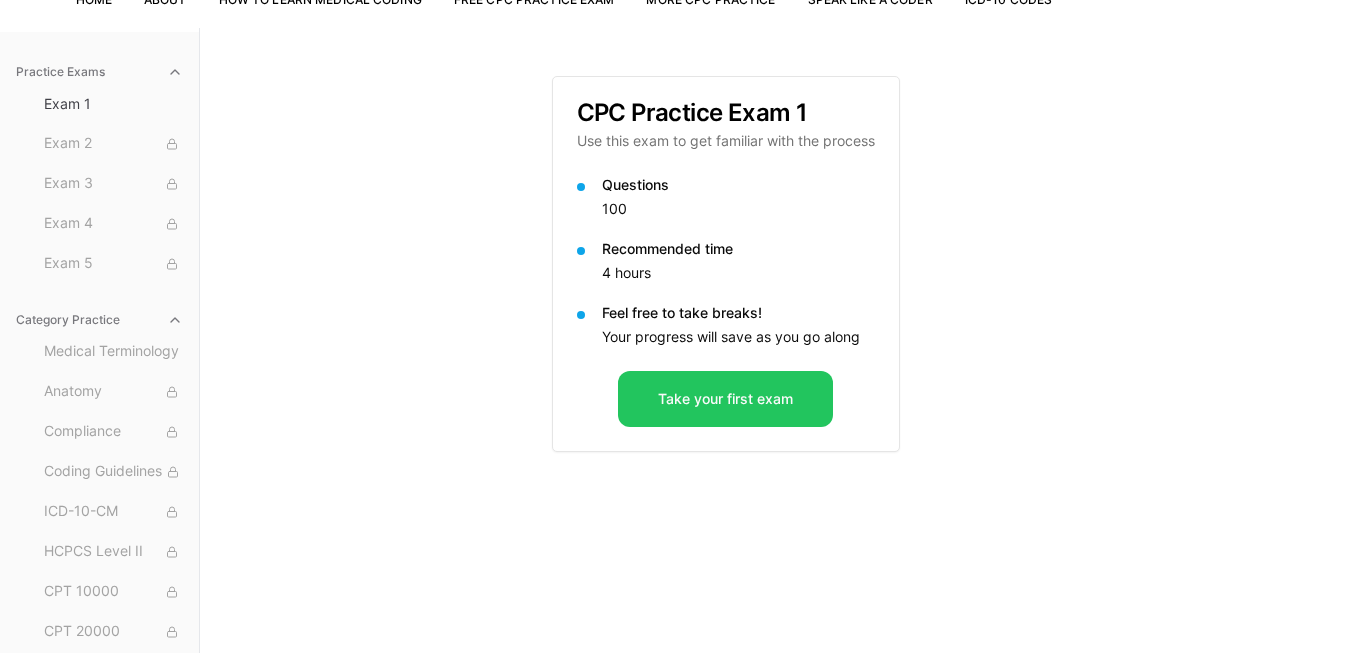 scroll, scrollTop: 184, scrollLeft: 0, axis: vertical 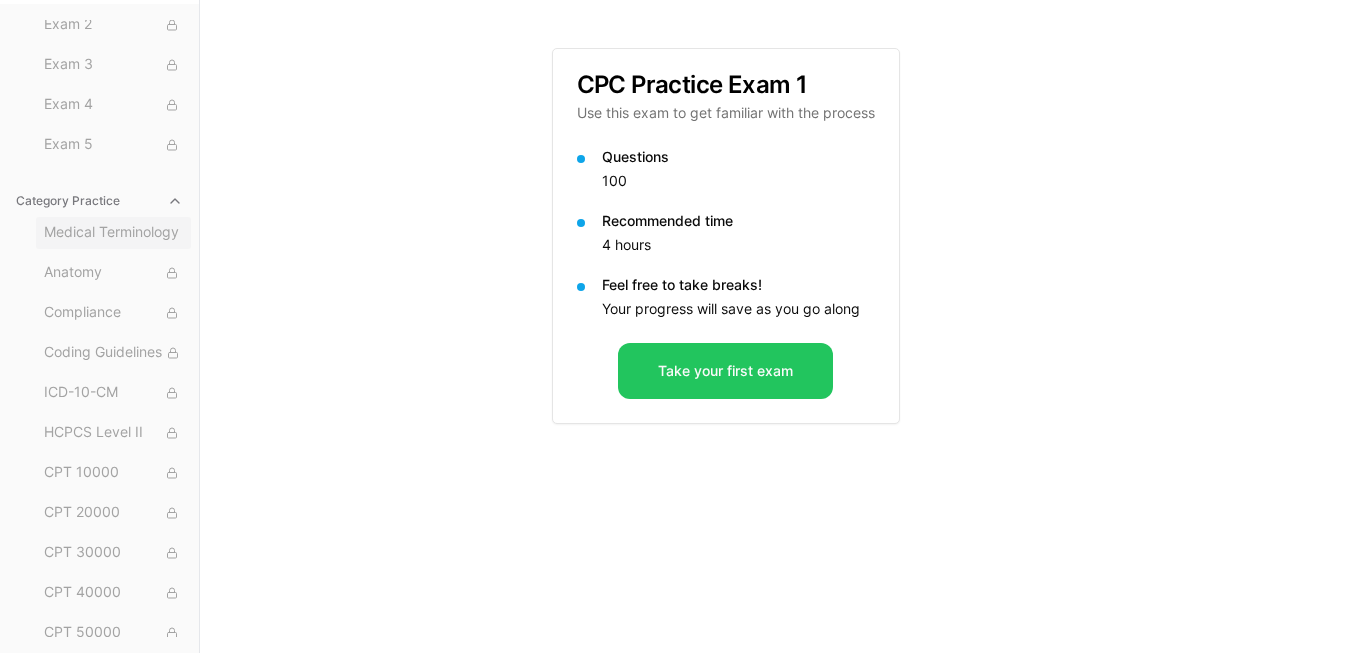 click on "Medical Terminology" at bounding box center (113, 233) 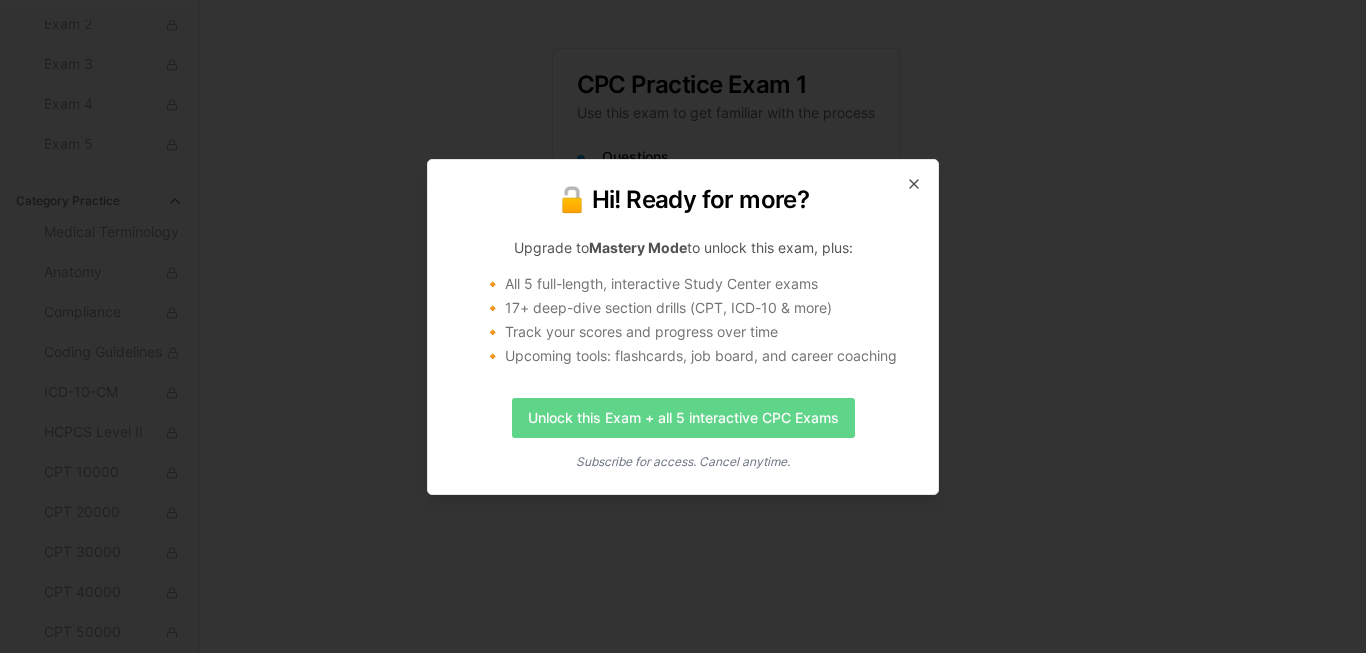 click on "Unlock this Exam + all 5 interactive CPC Exams" at bounding box center (683, 418) 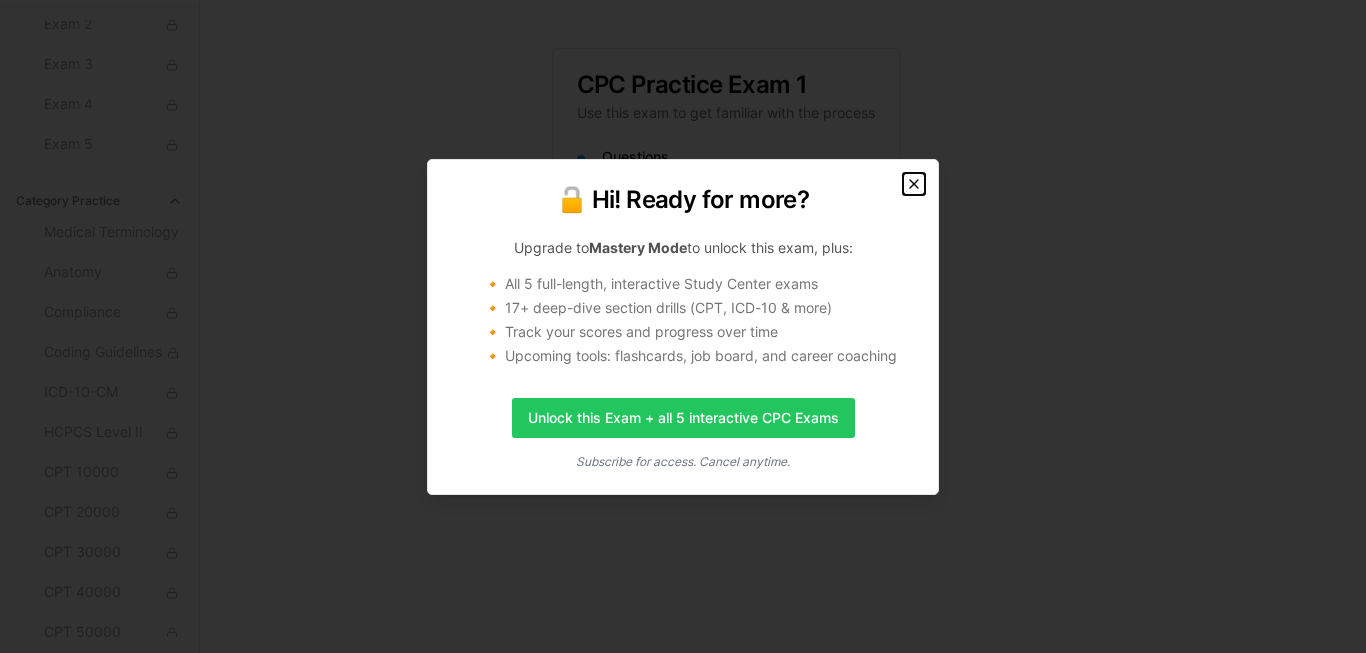 click 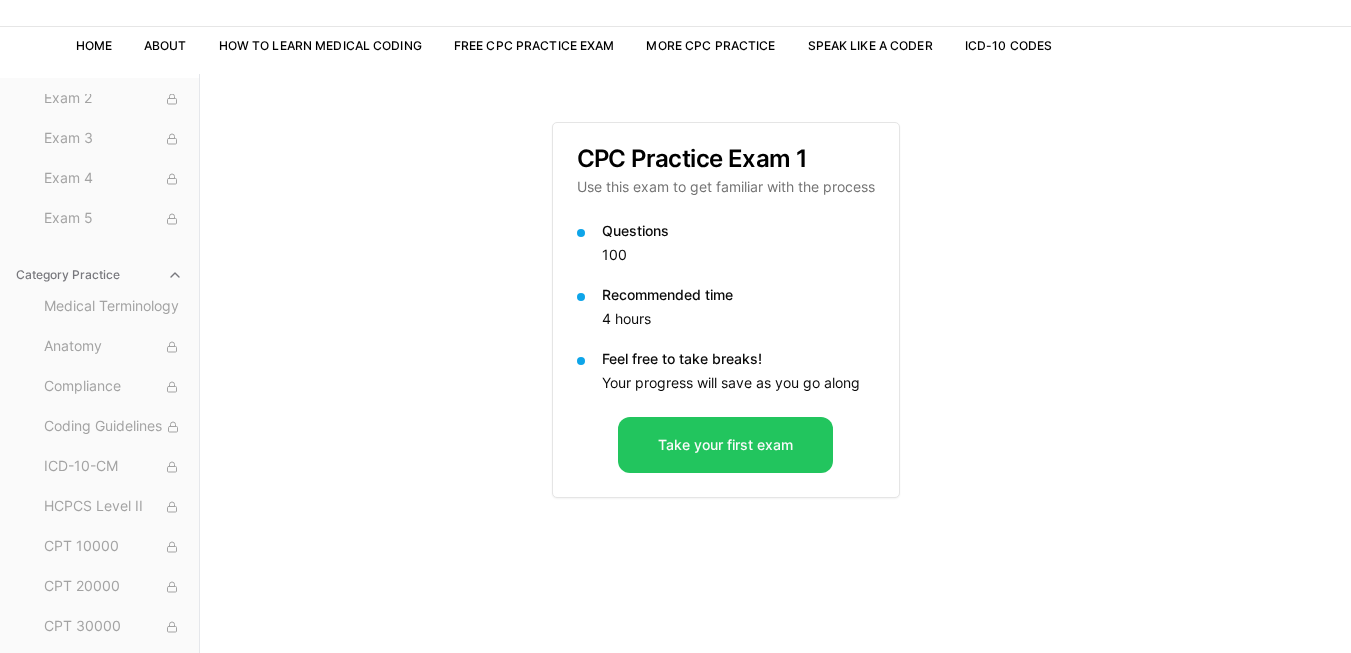 scroll, scrollTop: 0, scrollLeft: 0, axis: both 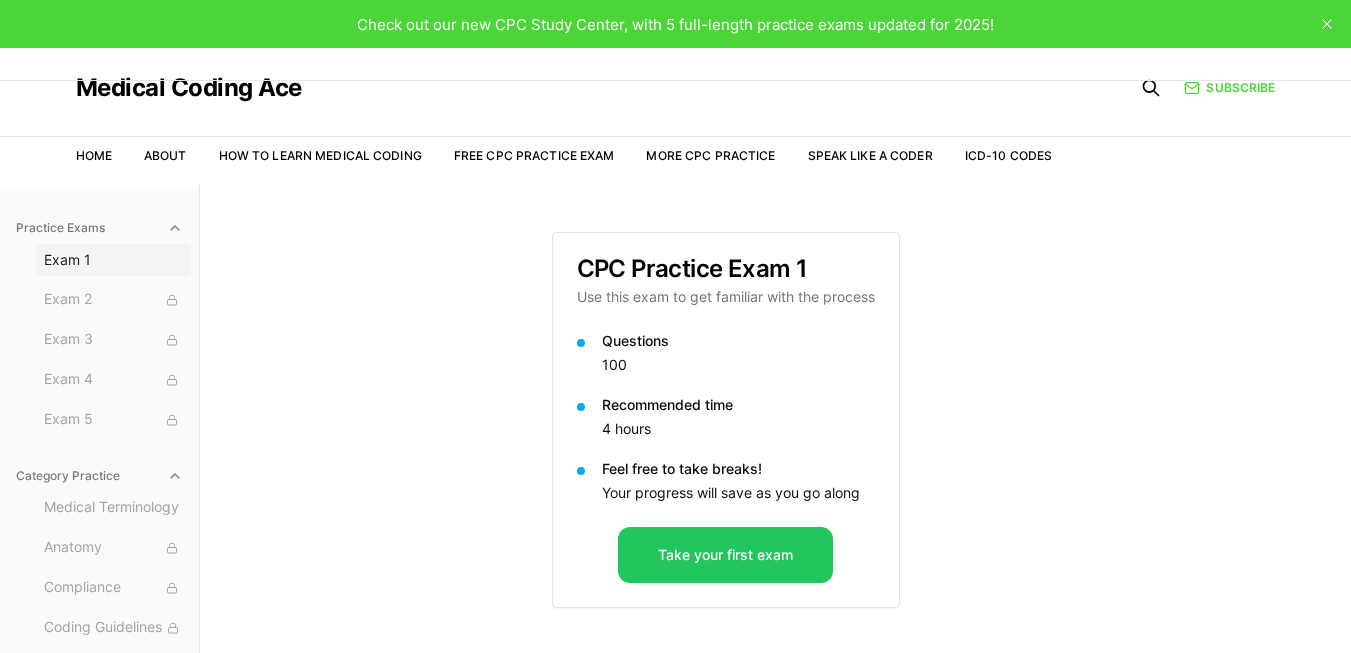 click on "Exam 1" at bounding box center [113, 260] 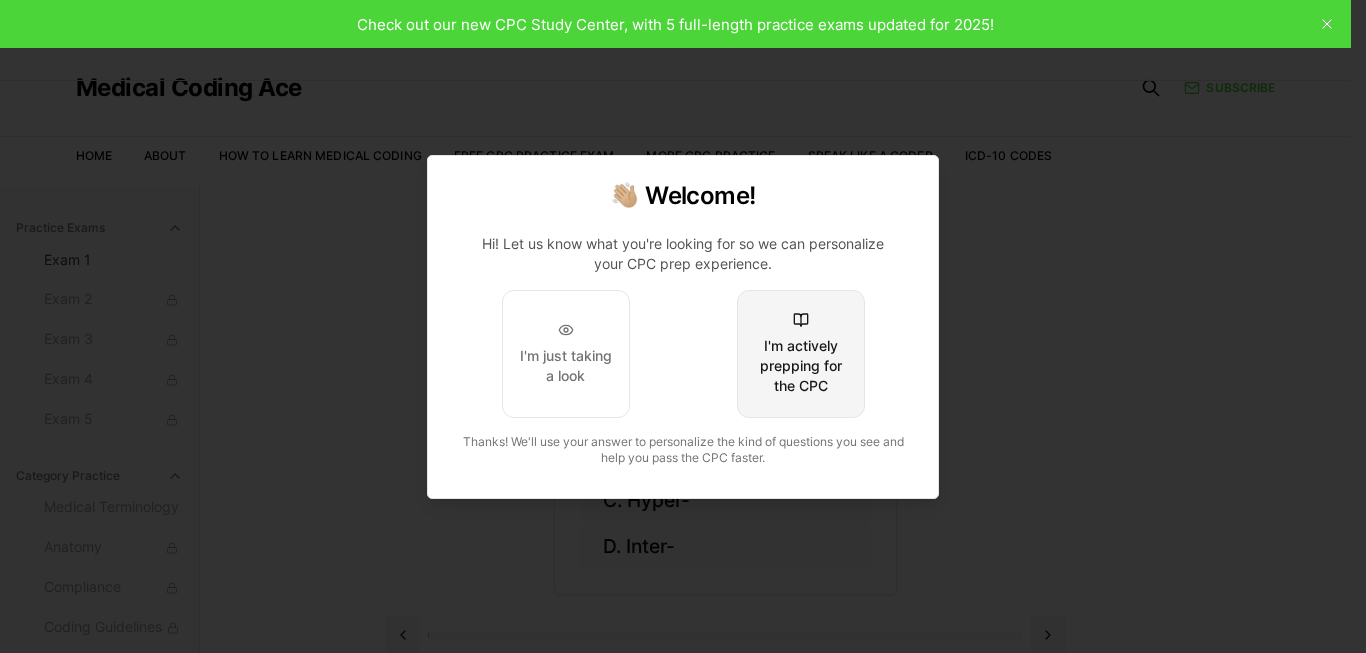 click on "I'm actively prepping for the CPC" at bounding box center [801, 366] 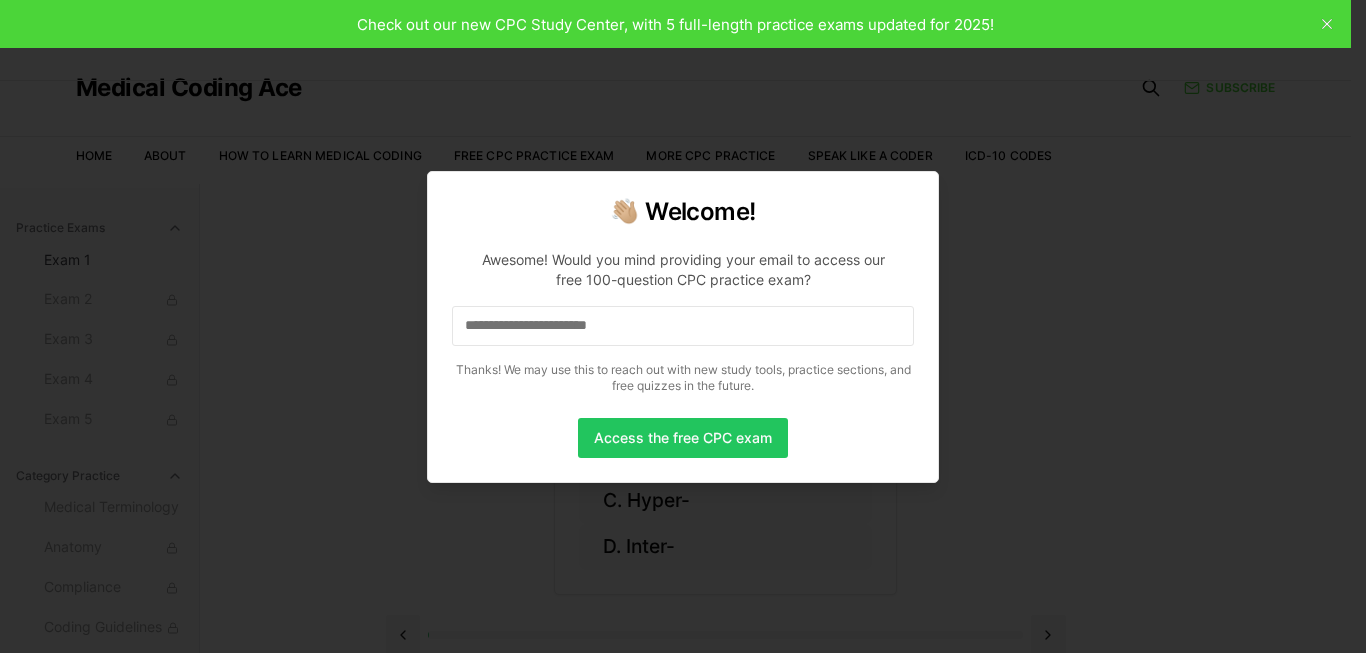 click at bounding box center [683, 326] 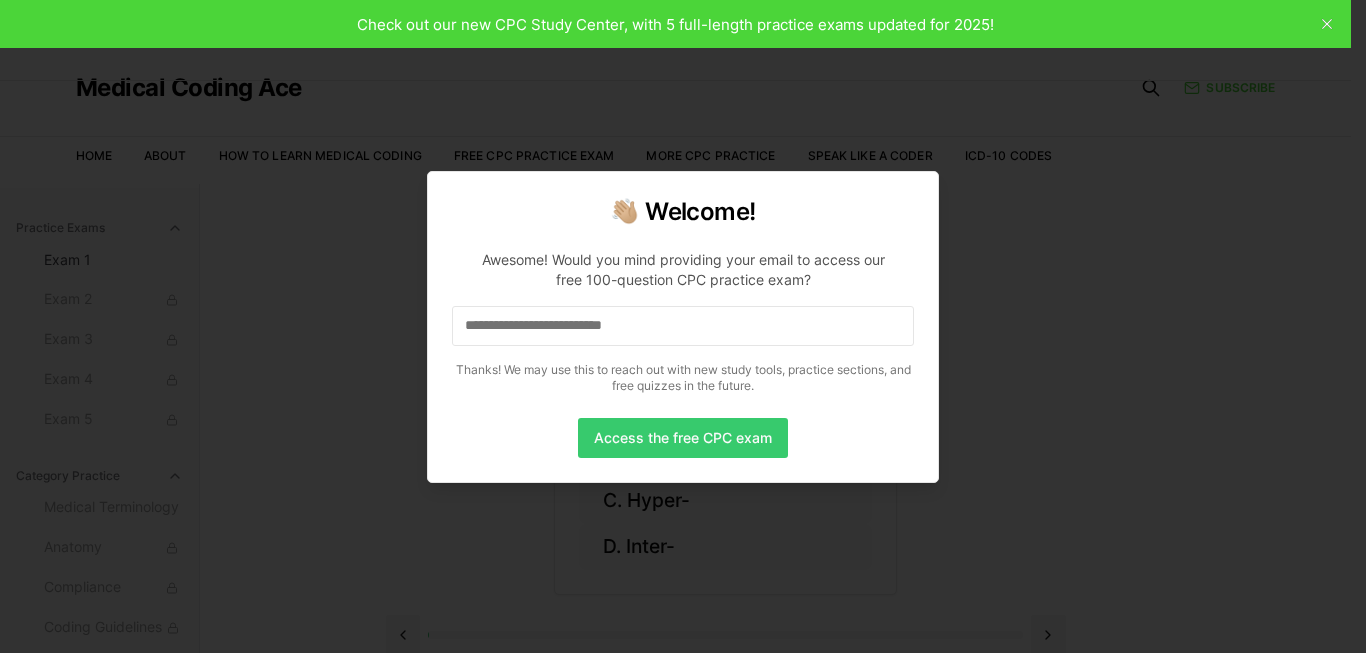 click on "Access the free CPC exam" at bounding box center [683, 438] 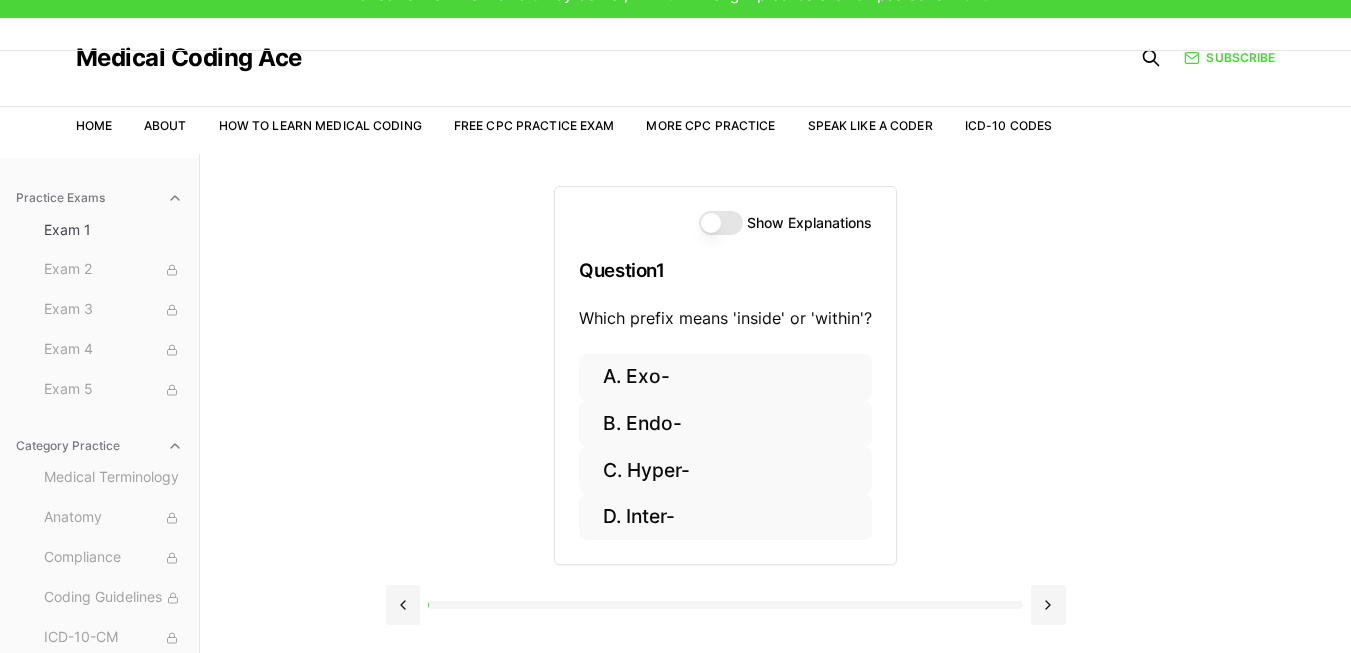 scroll, scrollTop: 0, scrollLeft: 0, axis: both 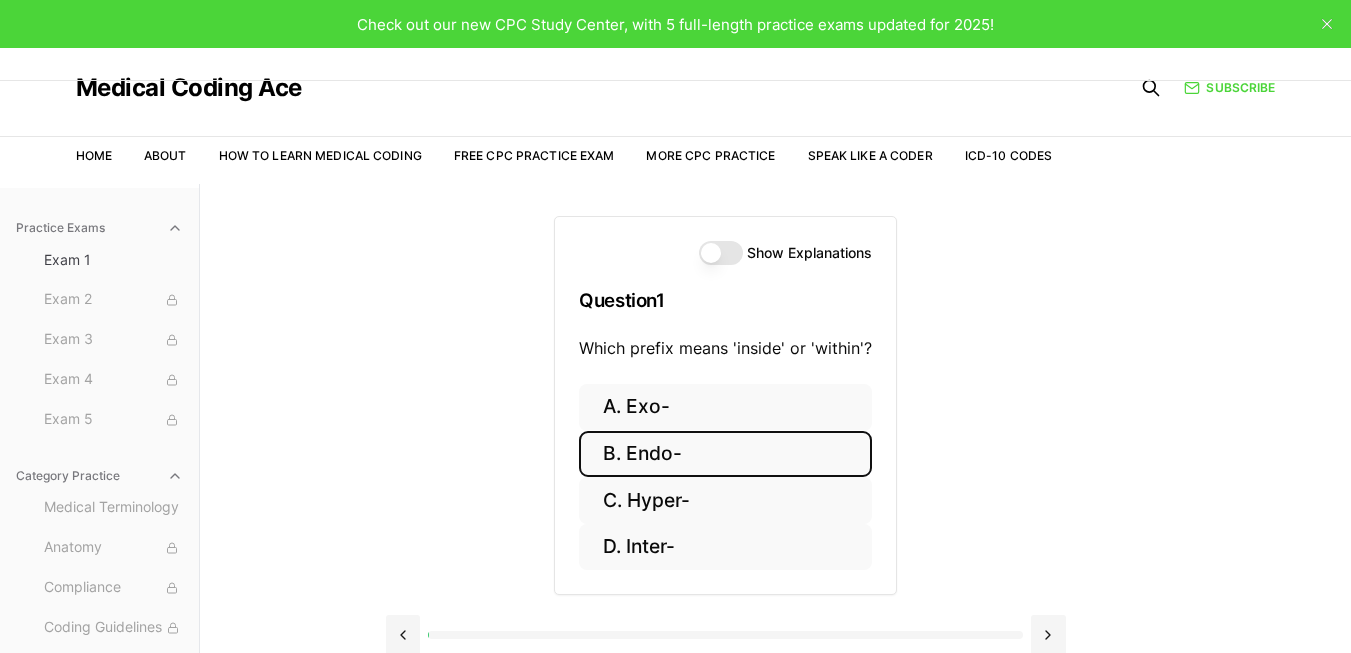 click on "B. Endo-" at bounding box center [725, 454] 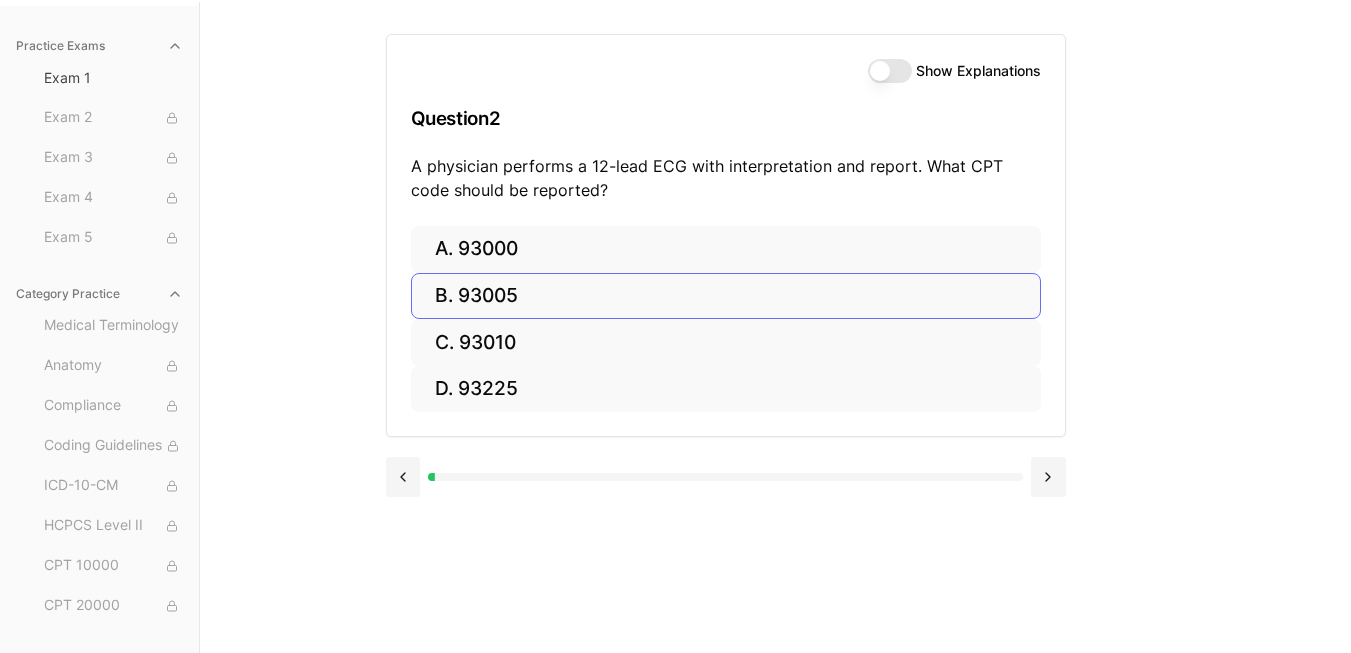 scroll, scrollTop: 184, scrollLeft: 0, axis: vertical 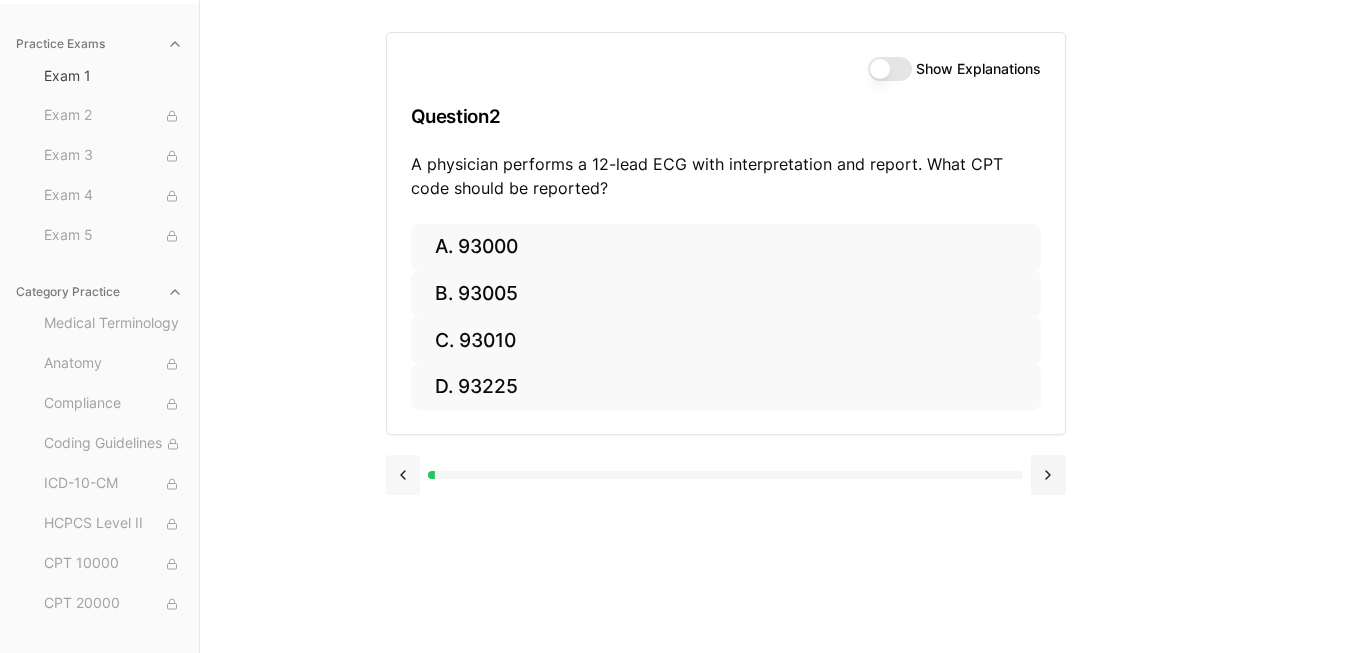 click at bounding box center [403, 475] 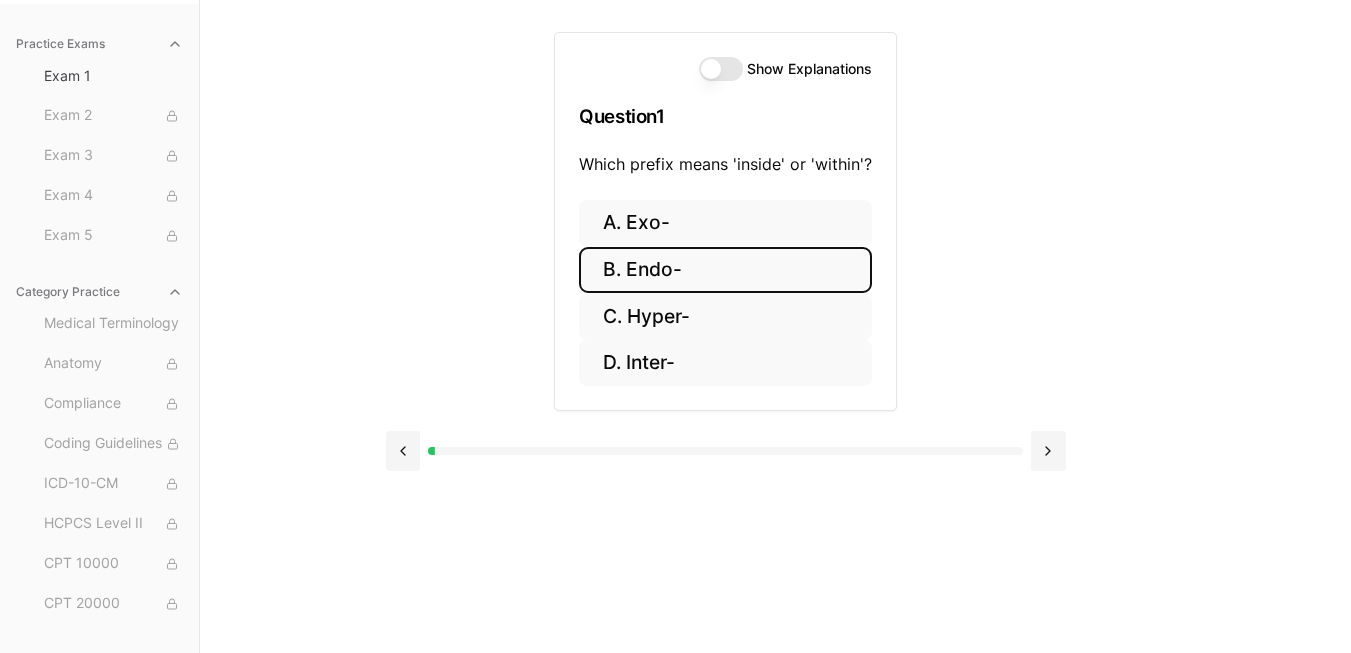 click on "B. Endo-" at bounding box center (725, 270) 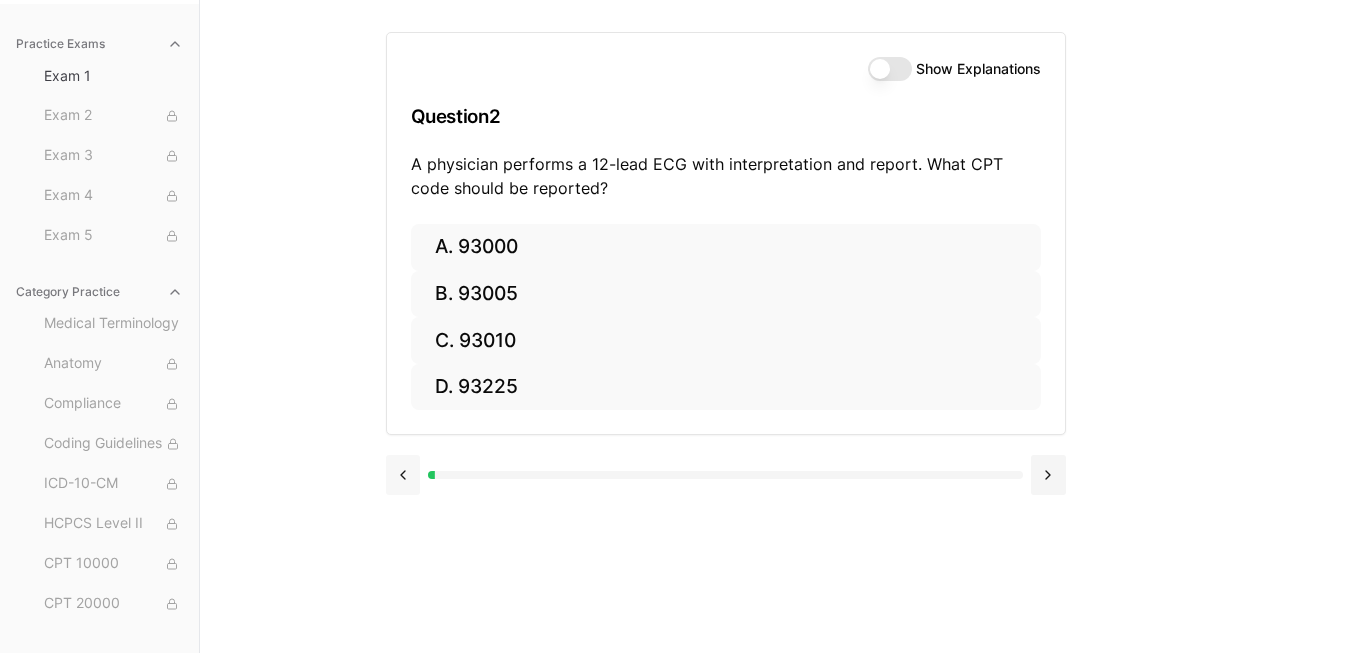 click at bounding box center [403, 475] 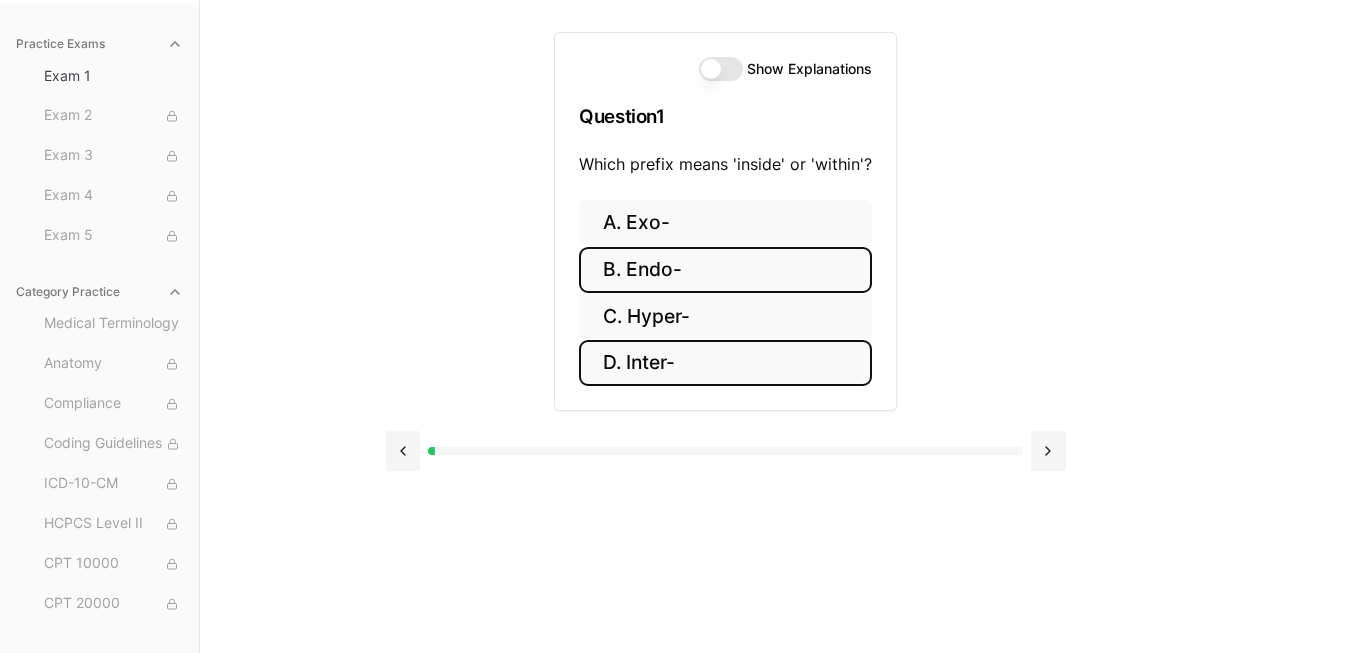 click on "D. Inter-" at bounding box center [725, 363] 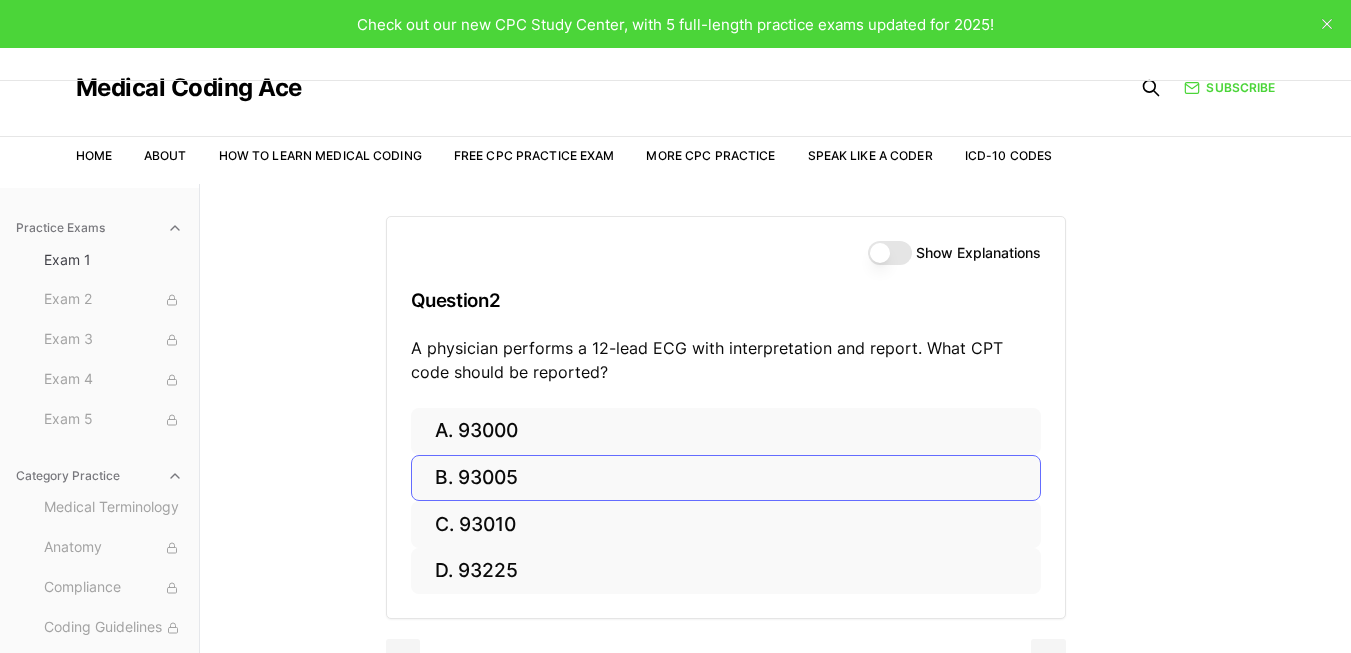 scroll, scrollTop: 184, scrollLeft: 0, axis: vertical 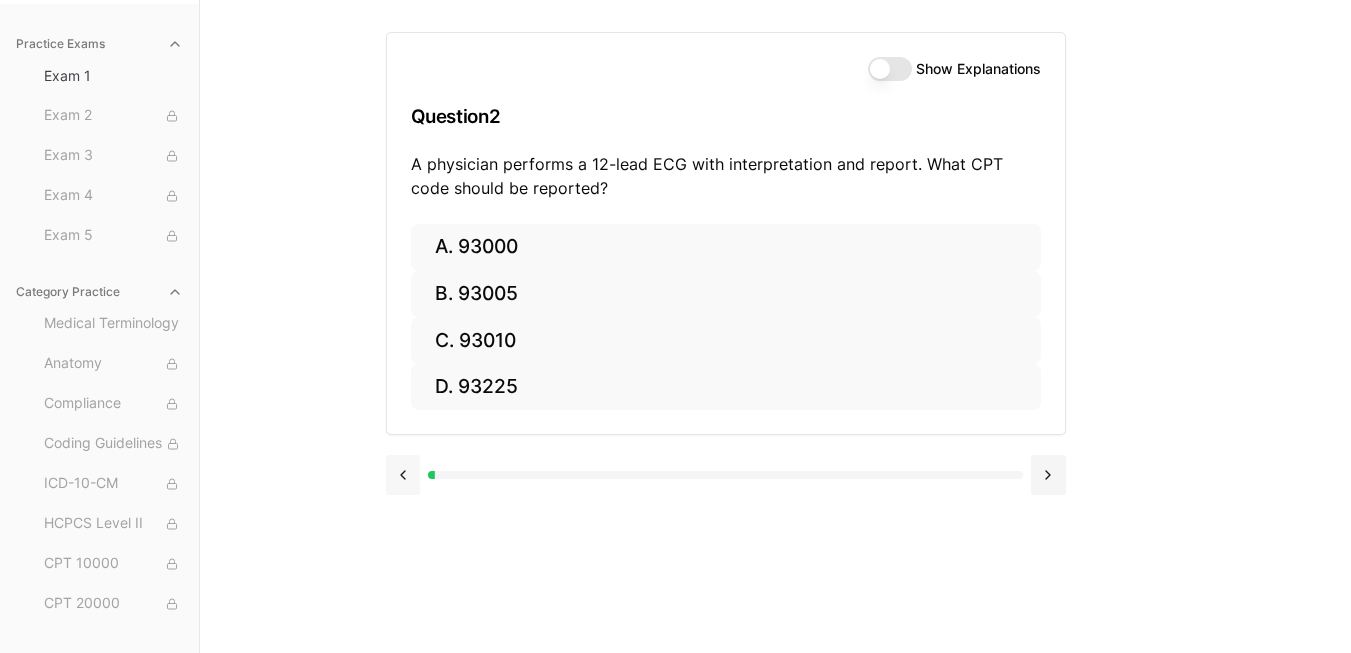 click at bounding box center (403, 475) 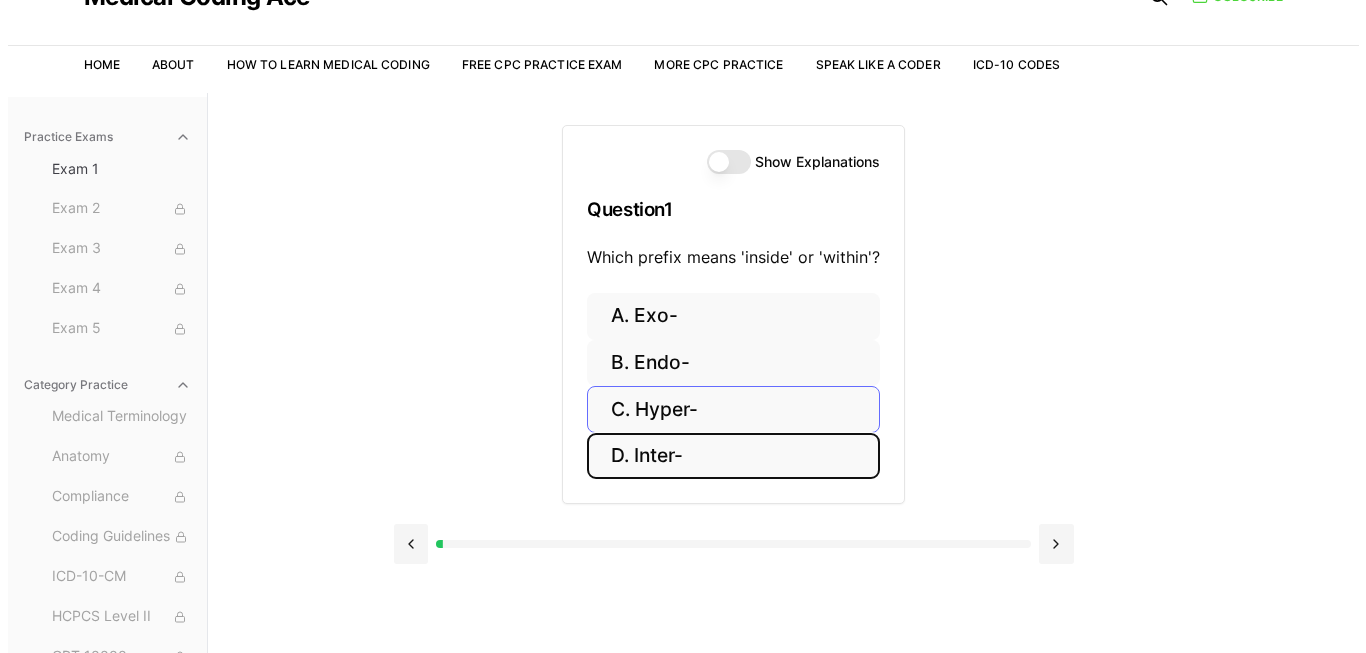 scroll, scrollTop: 0, scrollLeft: 0, axis: both 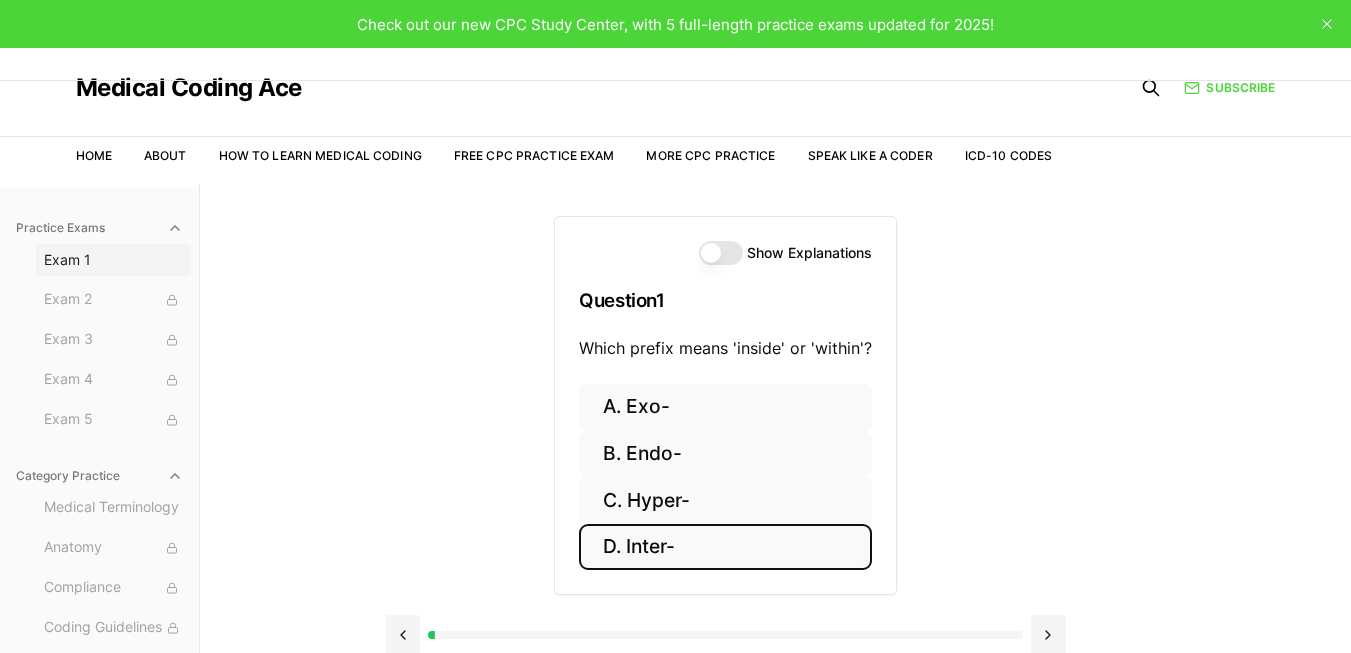 click on "Exam 1" at bounding box center (113, 260) 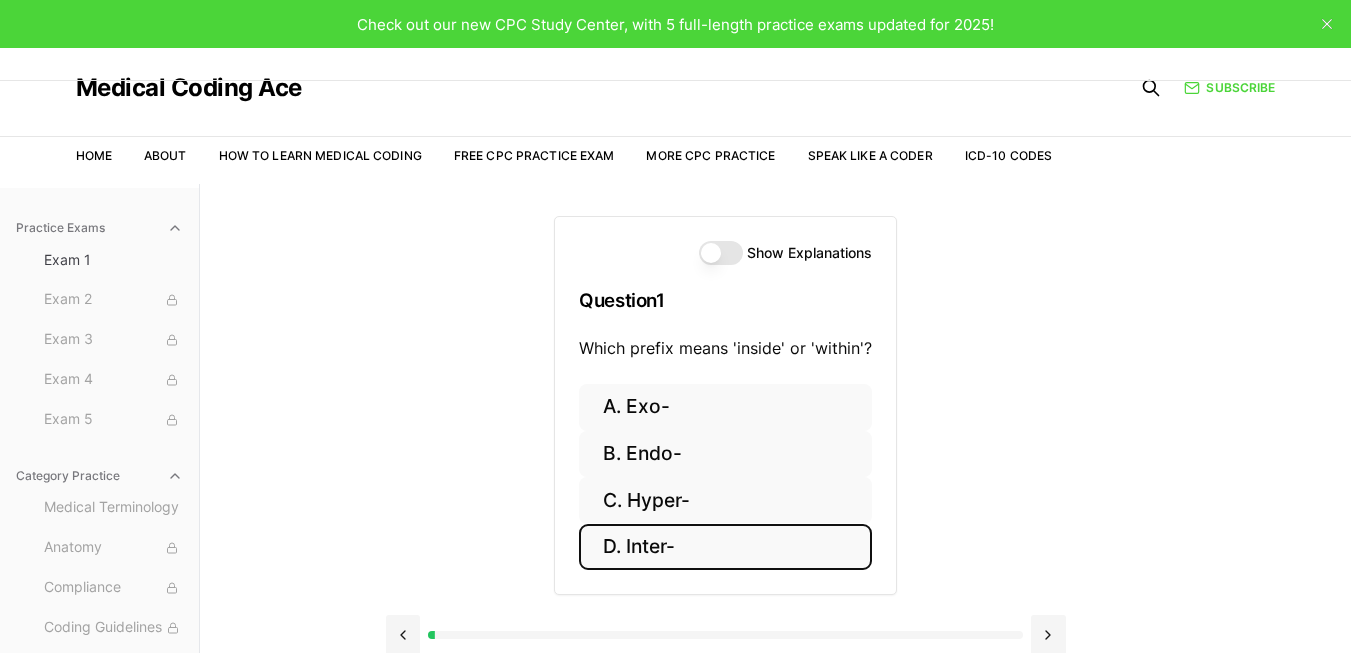 click on "Exam 1   Exam 2   Exam 3   Exam 4   Exam 5" at bounding box center (113, 340) 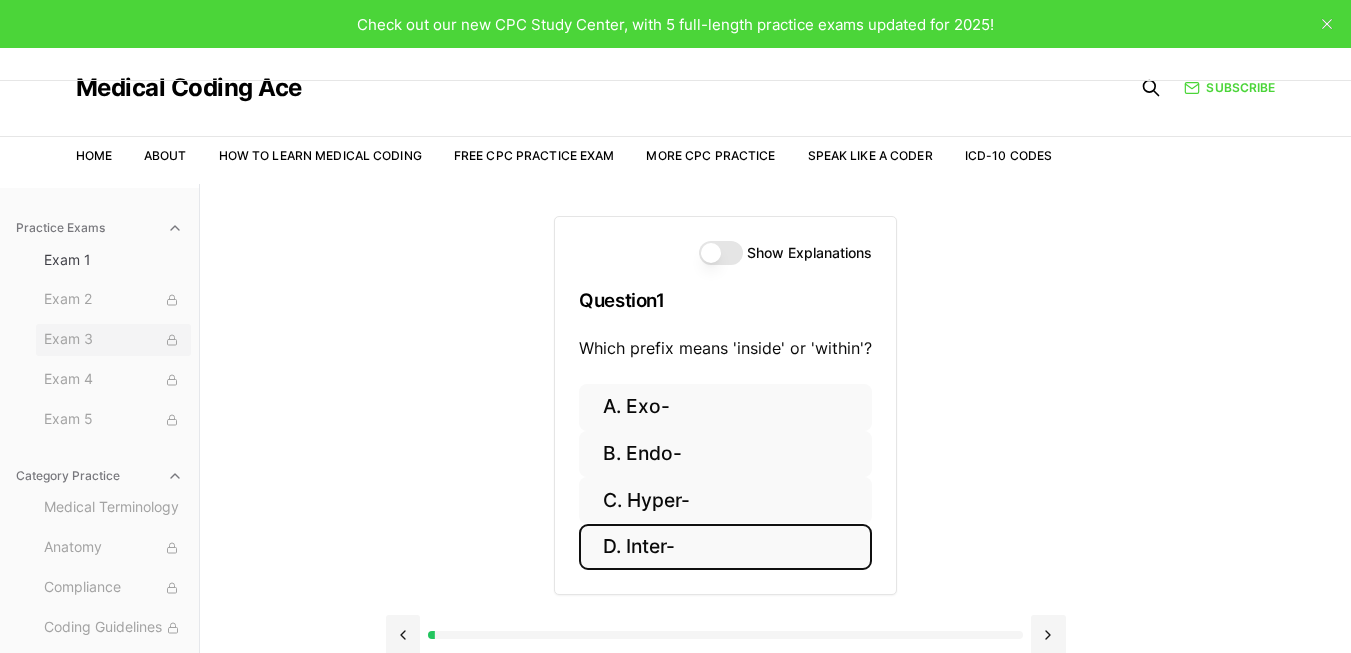 click on "Exam 3" at bounding box center [113, 340] 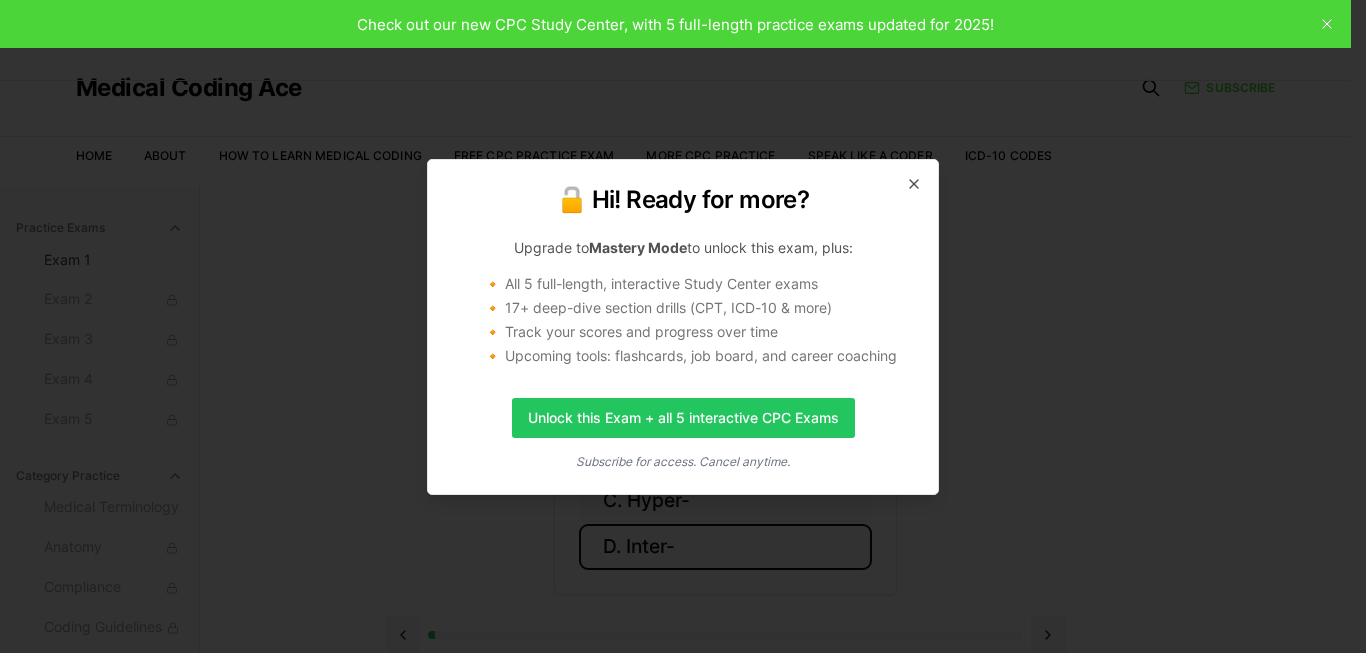 click on "🔓 Hi! Ready for more?" at bounding box center [683, 200] 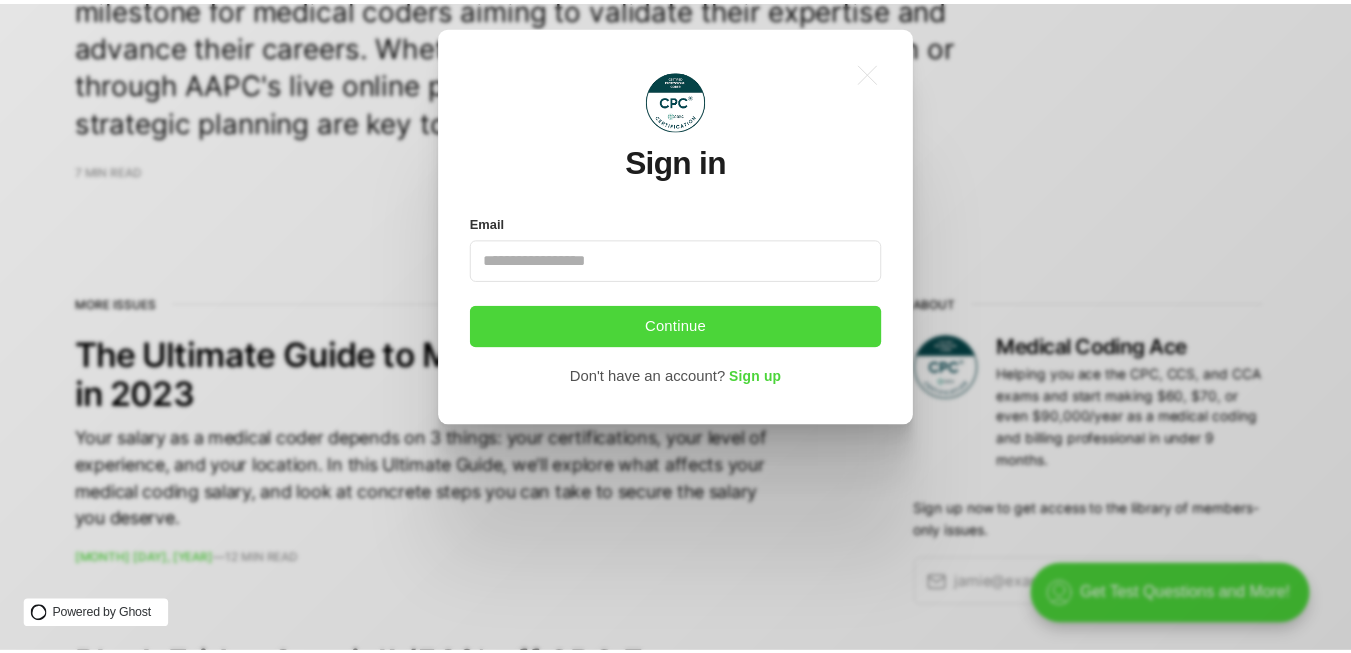 scroll, scrollTop: 0, scrollLeft: 0, axis: both 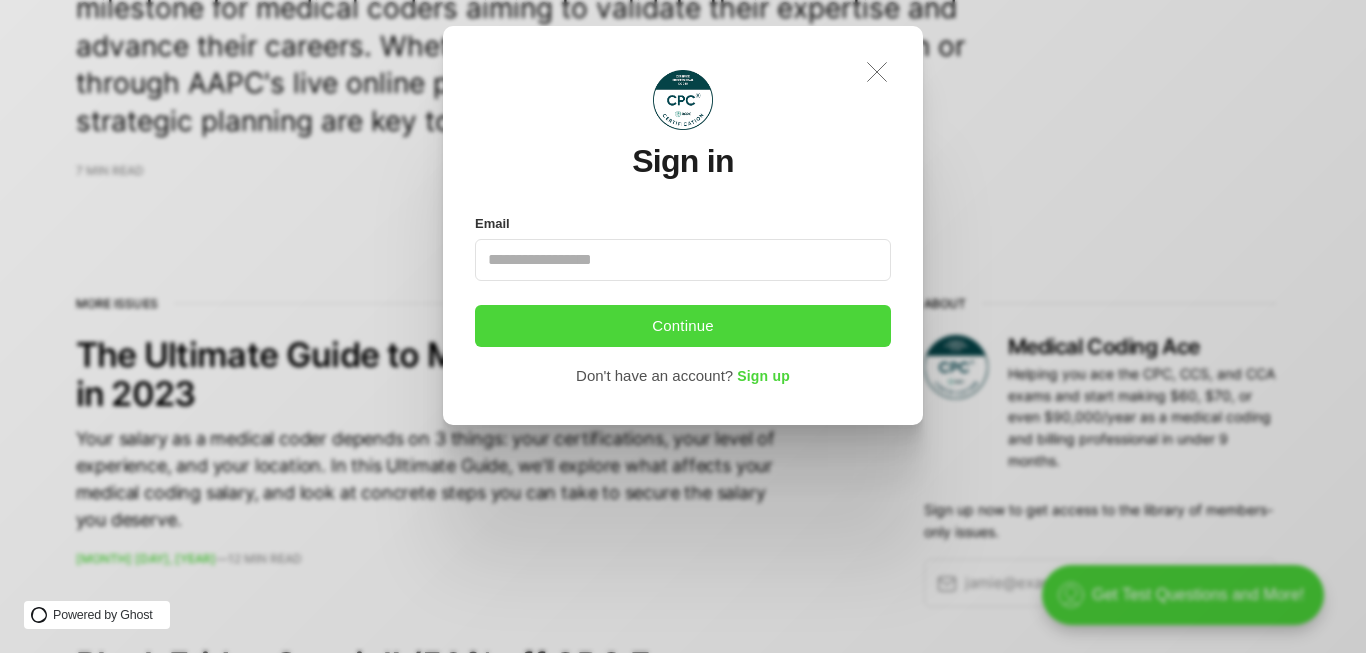click on ".a{fill:none;stroke:currentColor;stroke-linecap:round;stroke-linejoin:round;stroke-width:1.2px !important;}" 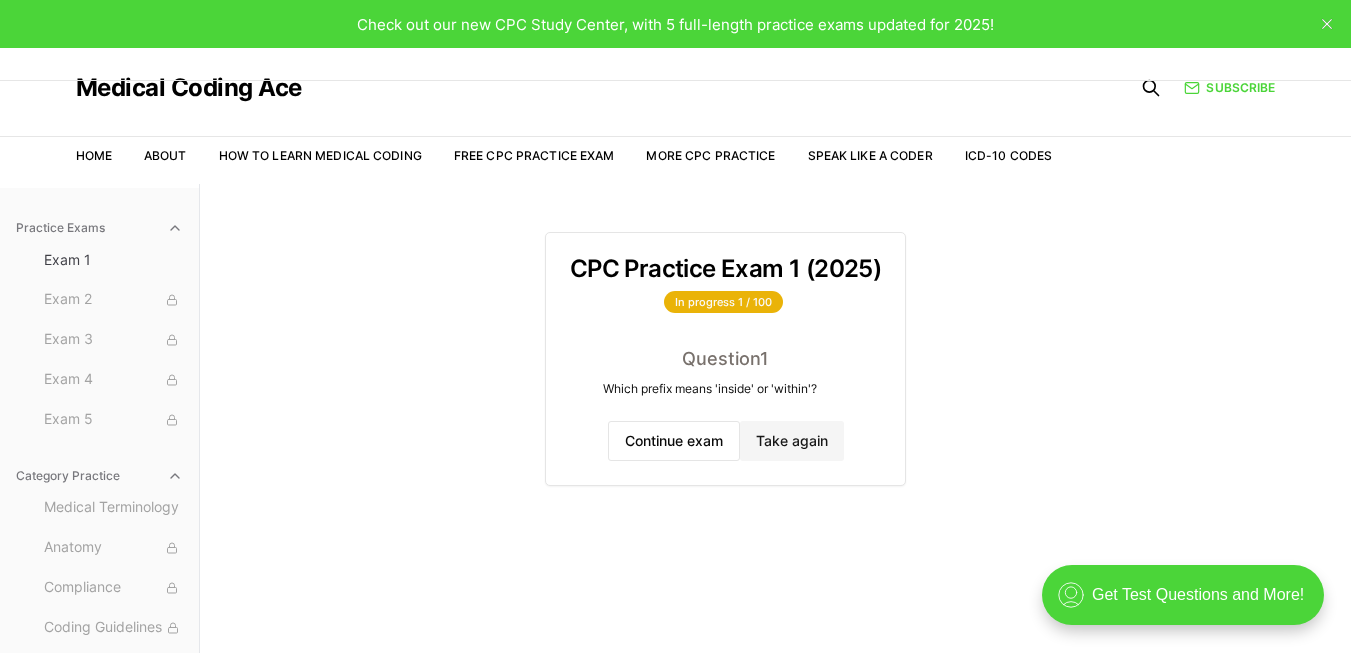 scroll, scrollTop: 0, scrollLeft: 0, axis: both 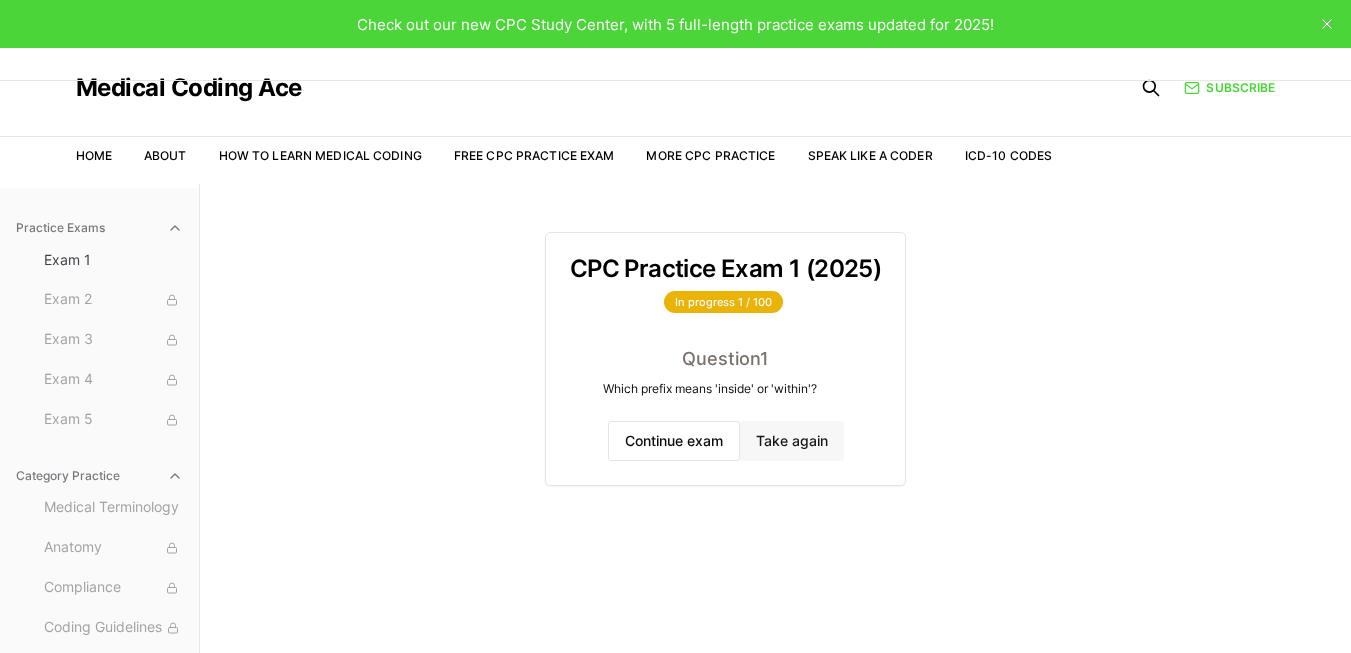click on "Take again" at bounding box center [792, 441] 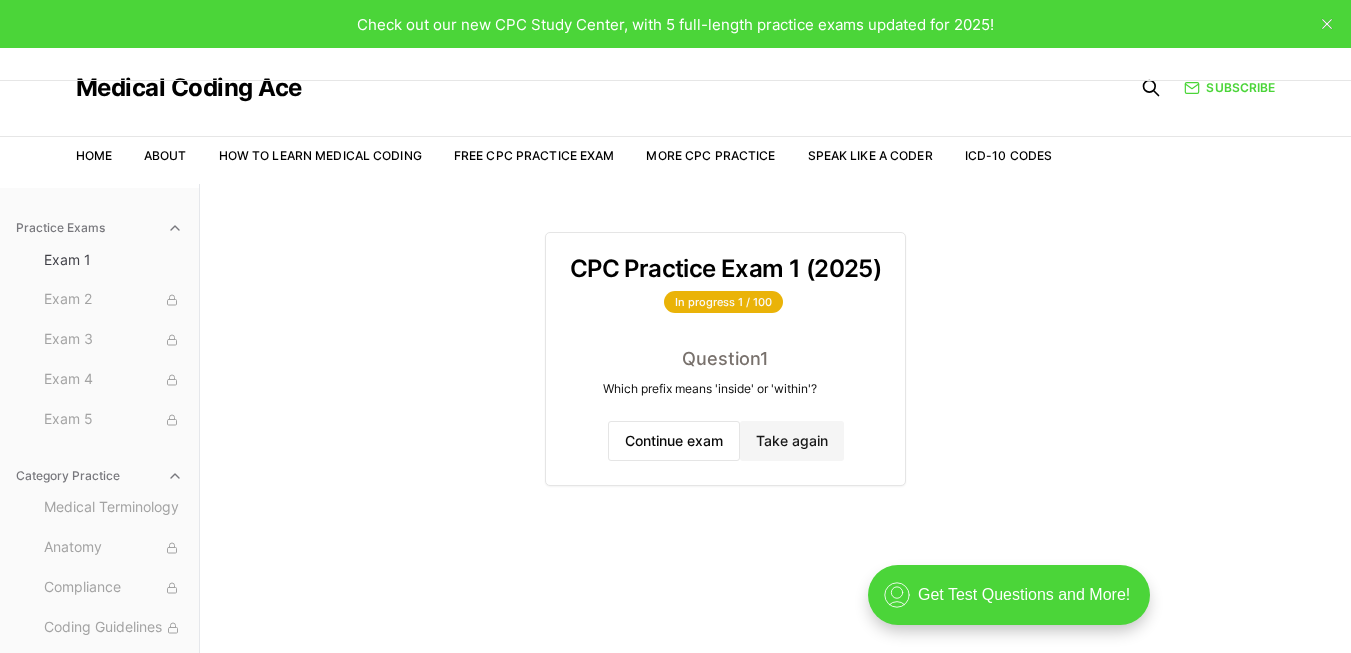 scroll, scrollTop: 0, scrollLeft: 0, axis: both 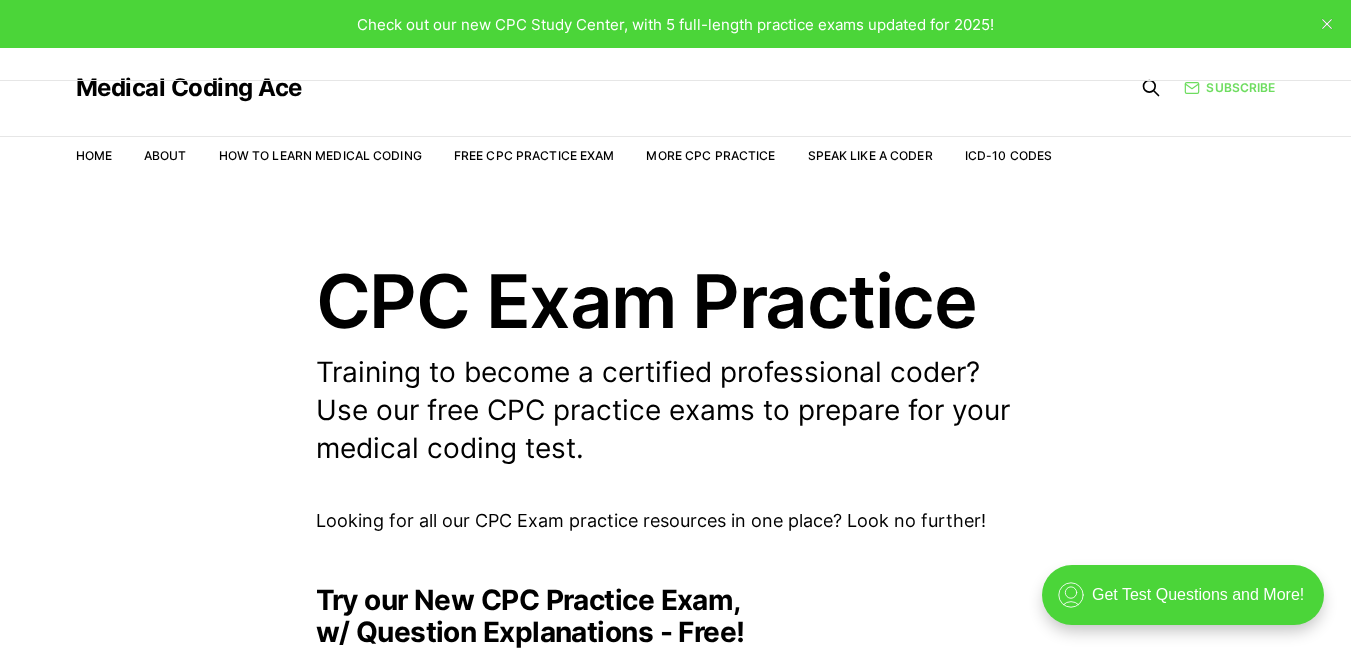 click 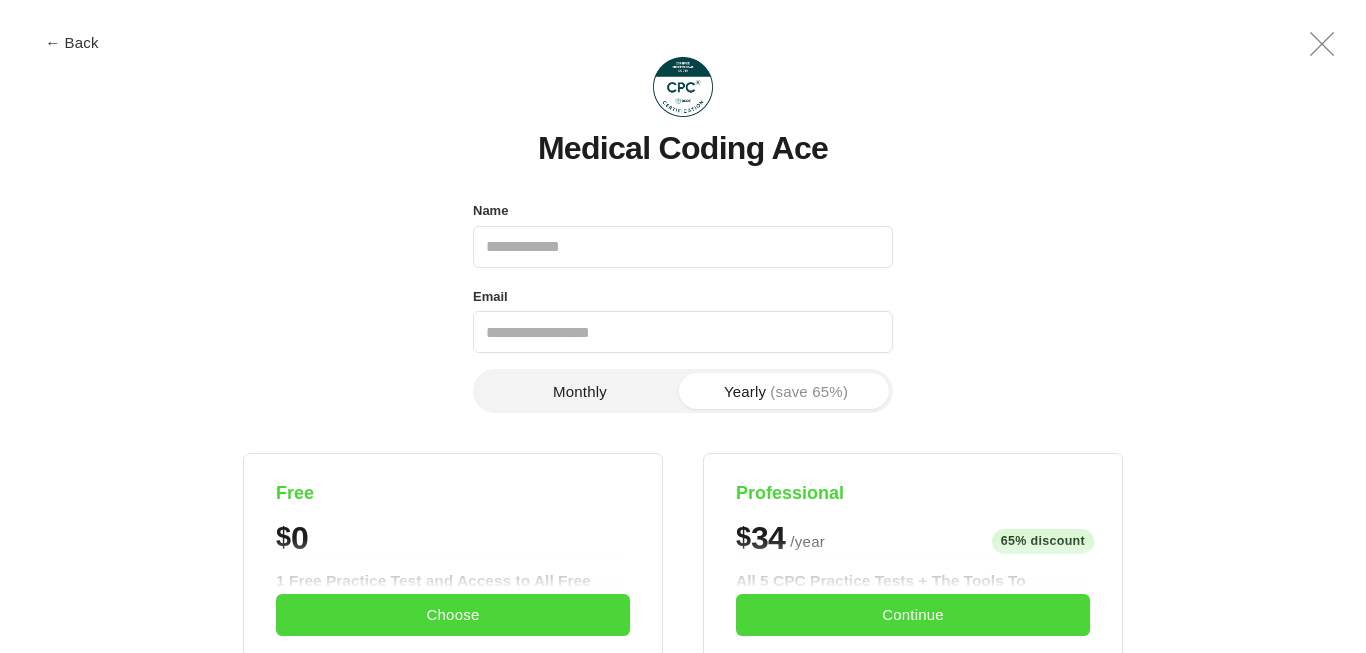 scroll, scrollTop: 0, scrollLeft: 0, axis: both 